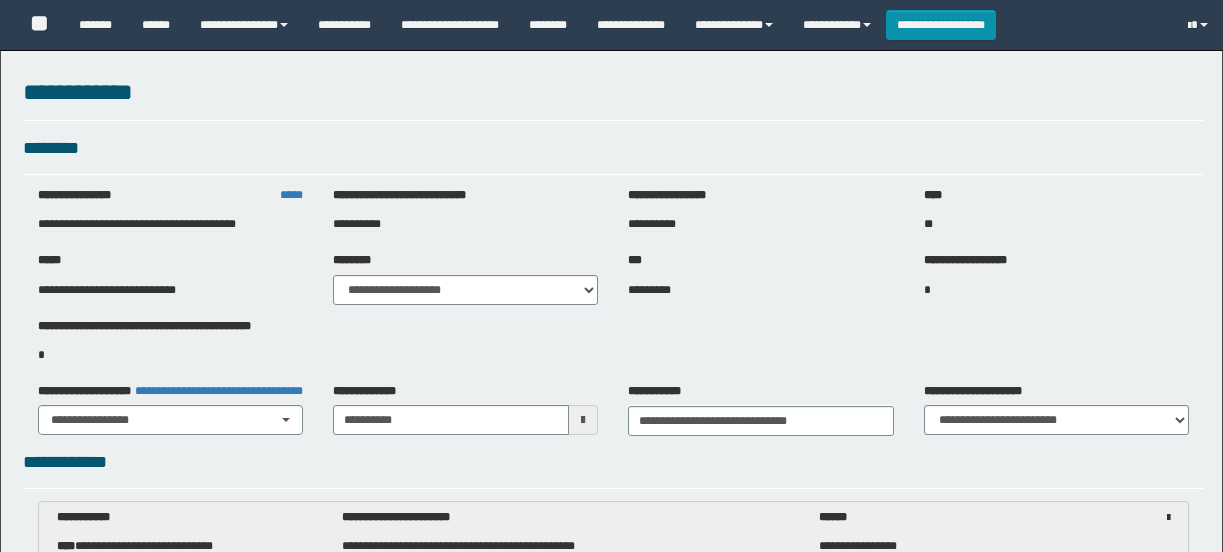 select on "***" 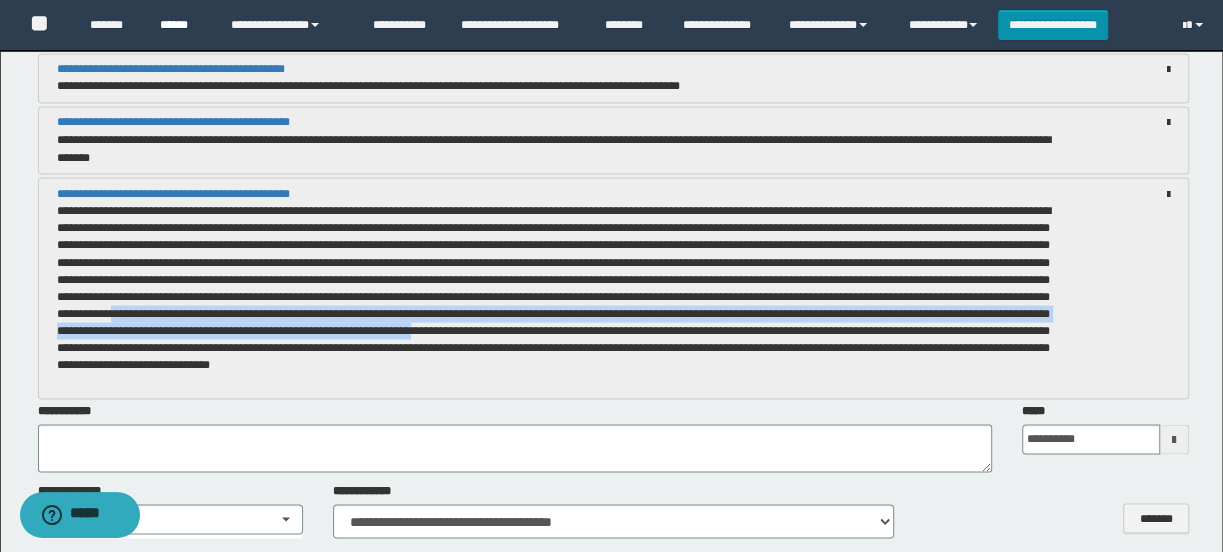 scroll, scrollTop: 0, scrollLeft: 0, axis: both 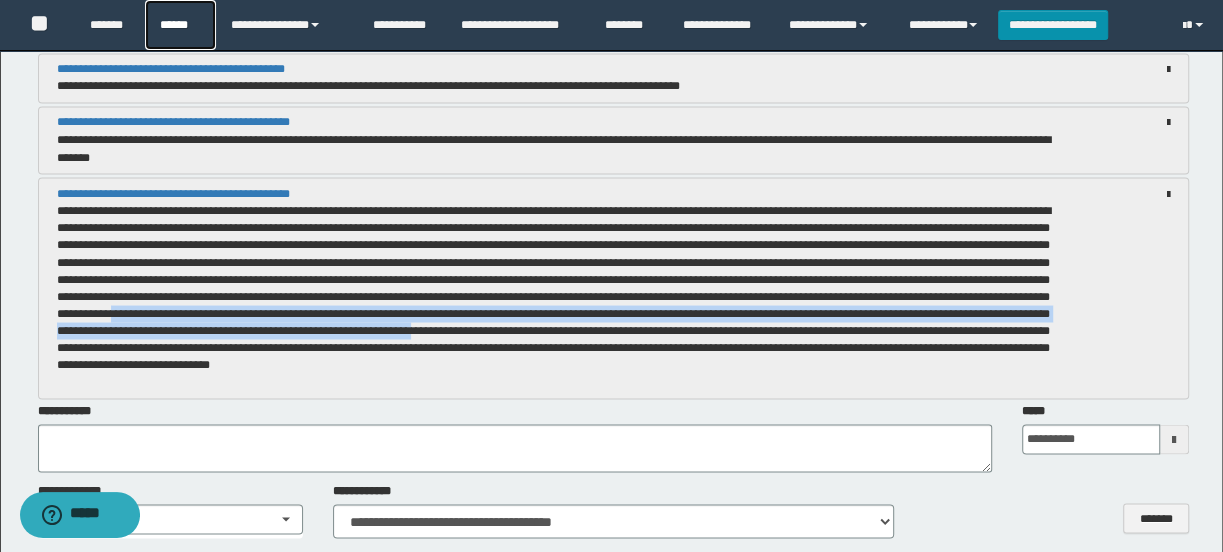 click on "******" at bounding box center [180, 25] 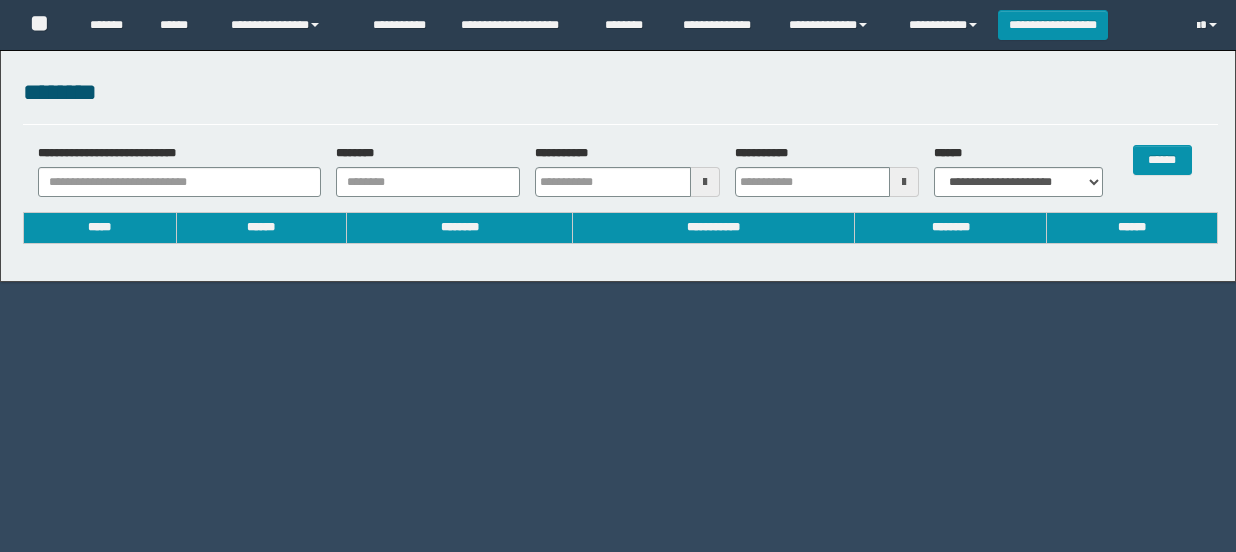 scroll, scrollTop: 0, scrollLeft: 0, axis: both 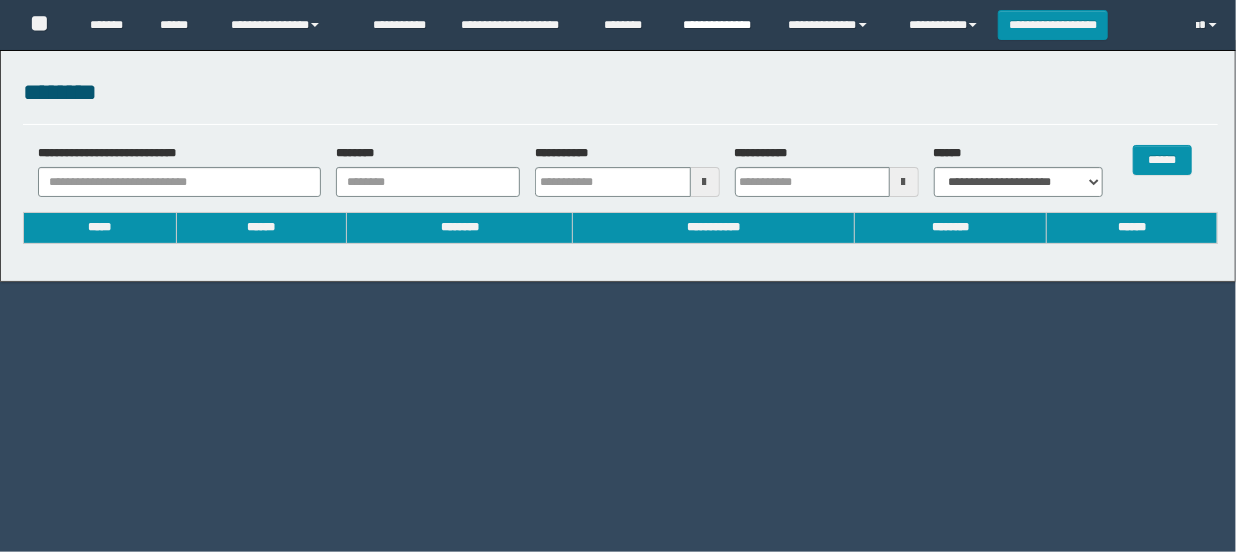 type 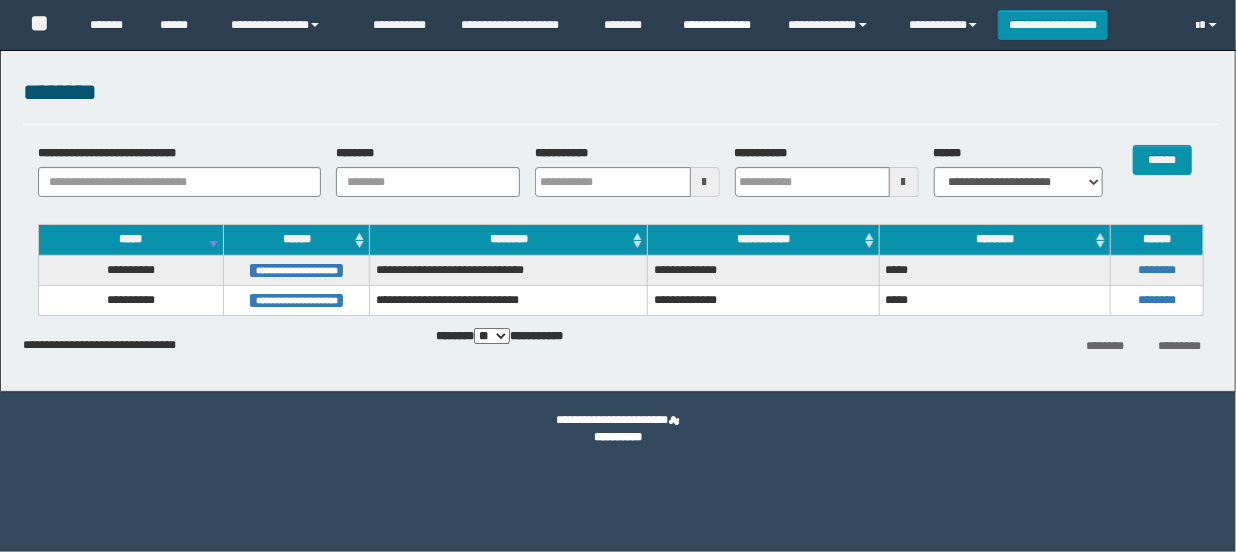 scroll, scrollTop: 0, scrollLeft: 0, axis: both 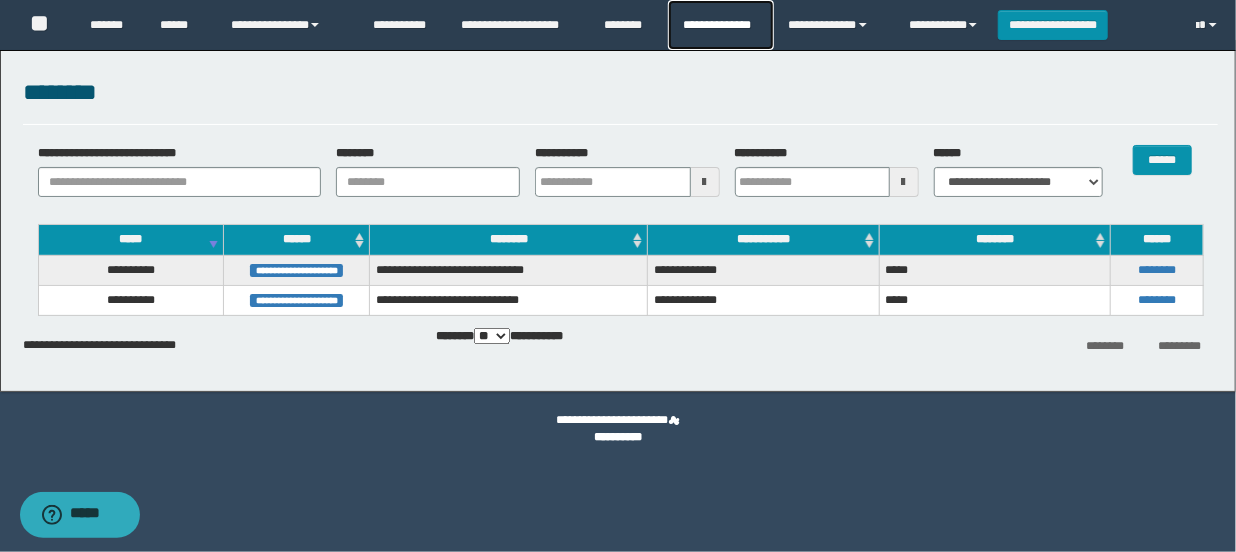 click on "**********" at bounding box center (720, 25) 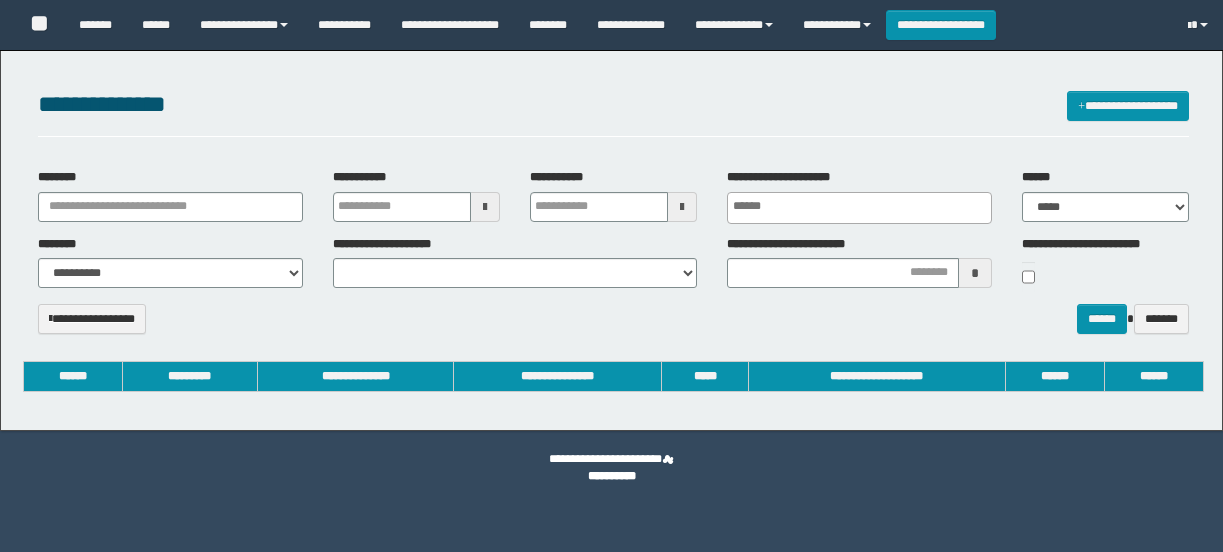 select 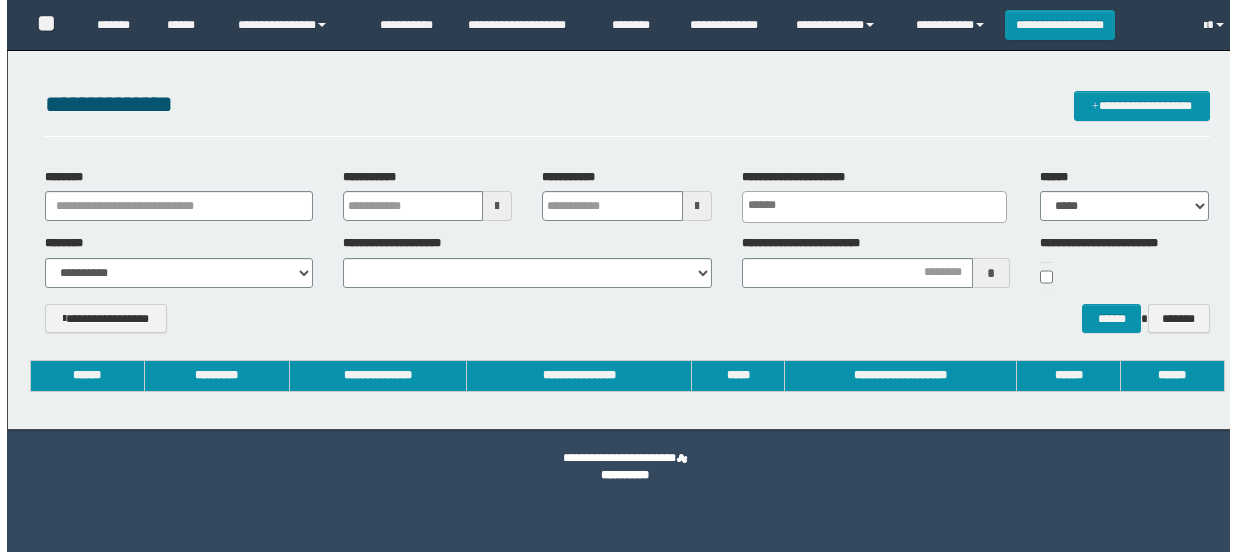 scroll, scrollTop: 0, scrollLeft: 0, axis: both 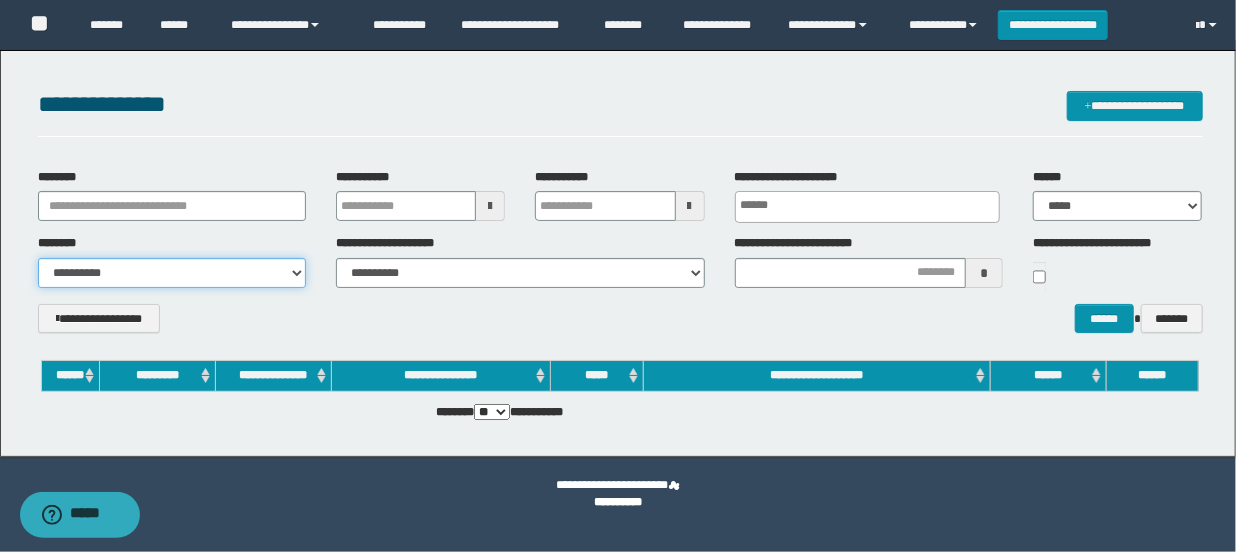 click on "**********" at bounding box center (172, 273) 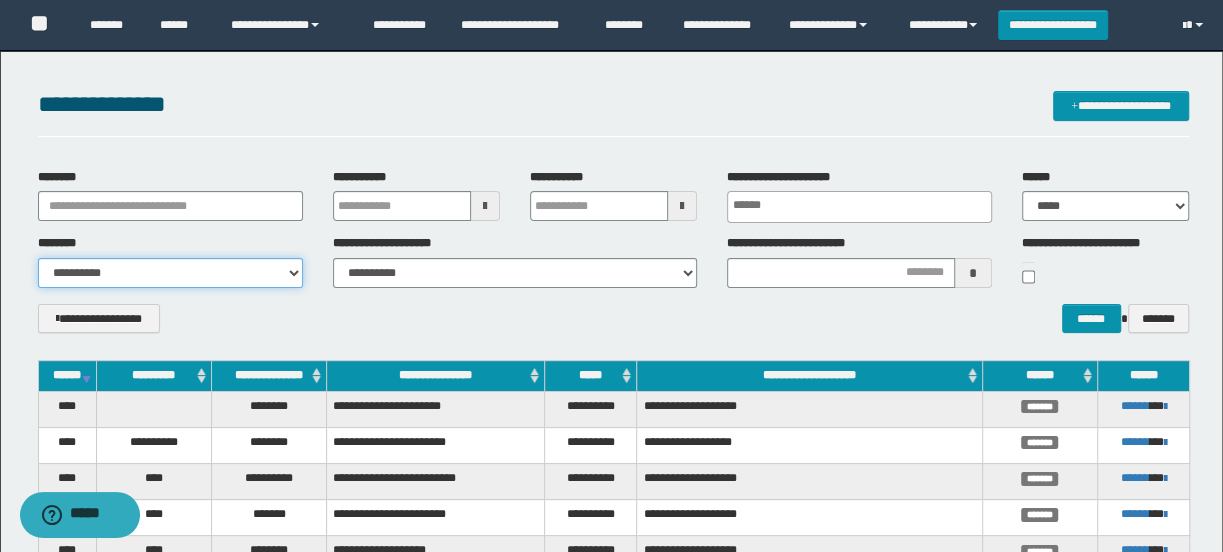 select on "***" 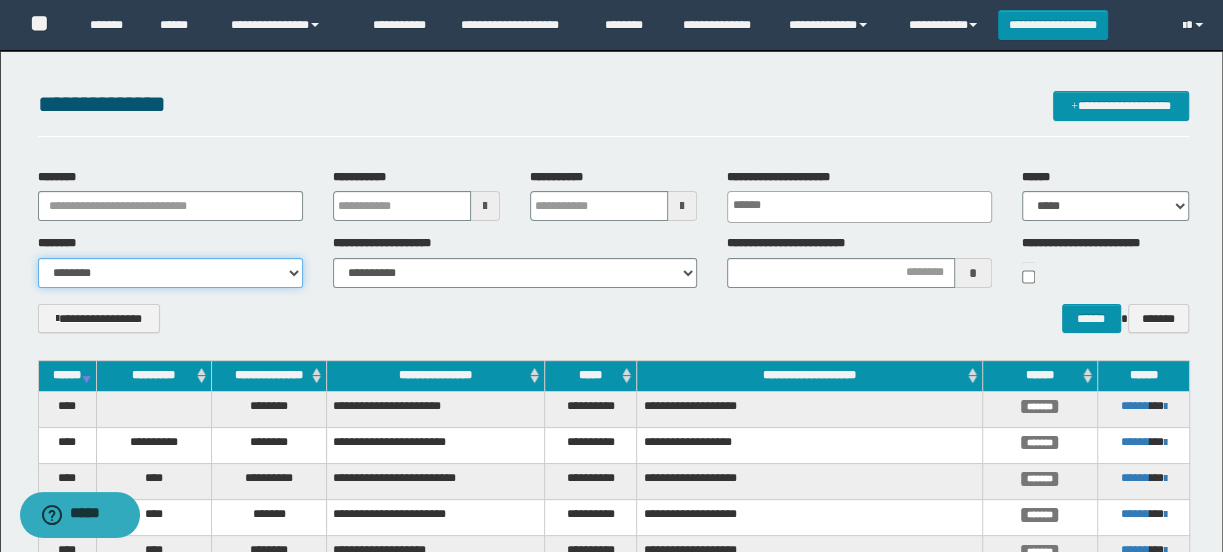 click on "**********" at bounding box center (170, 273) 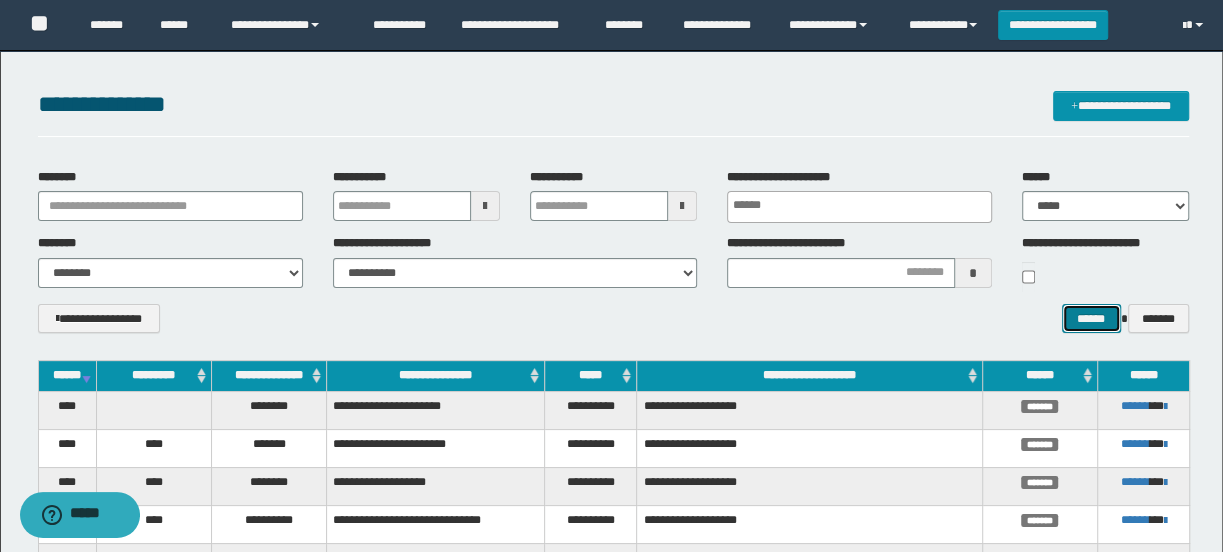 click on "******" at bounding box center (1091, 319) 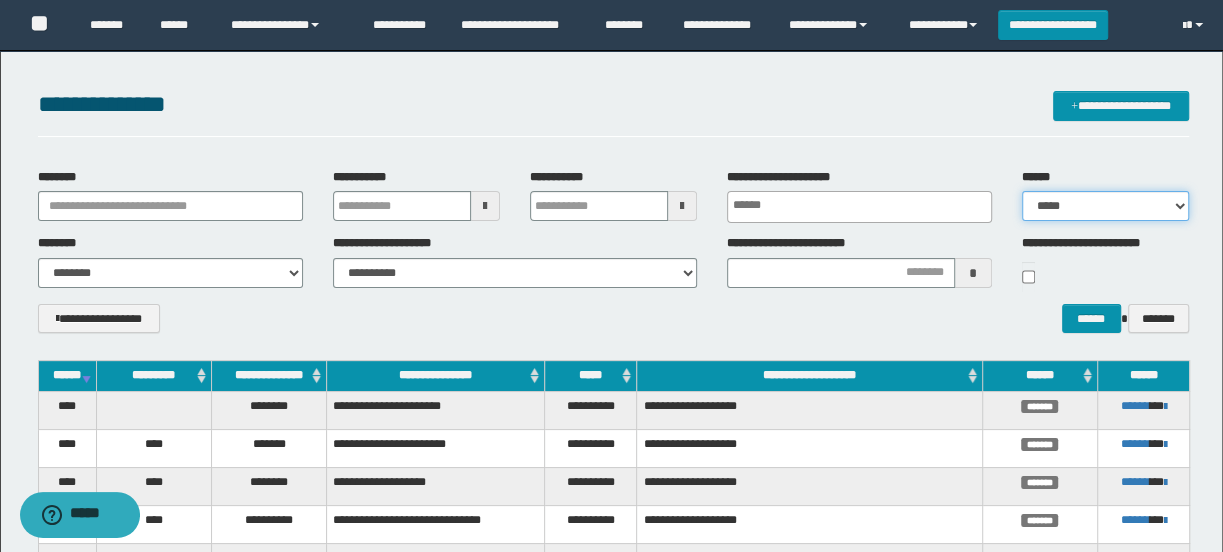 click on "*****
*******
*******
*******
*********" at bounding box center (1105, 206) 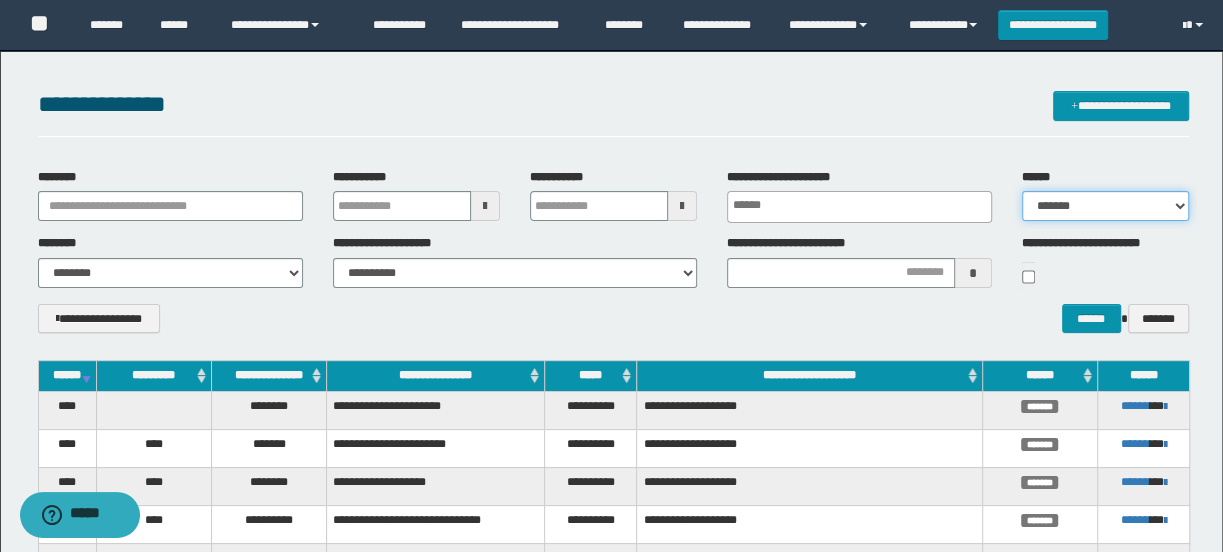 click on "*****
*******
*******
*******
*********" at bounding box center [1105, 206] 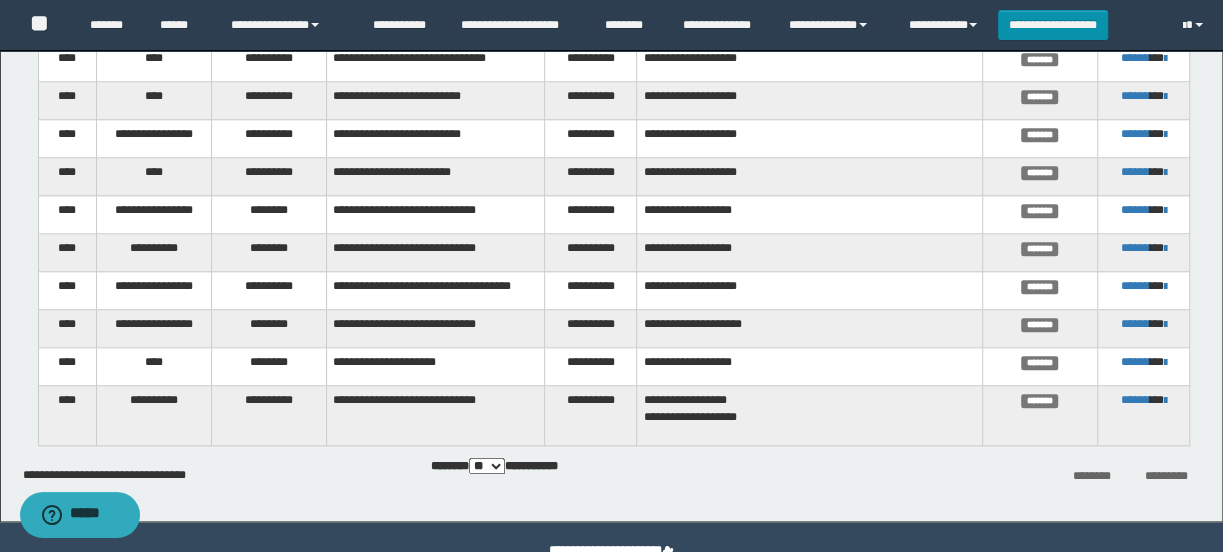 scroll, scrollTop: 1031, scrollLeft: 0, axis: vertical 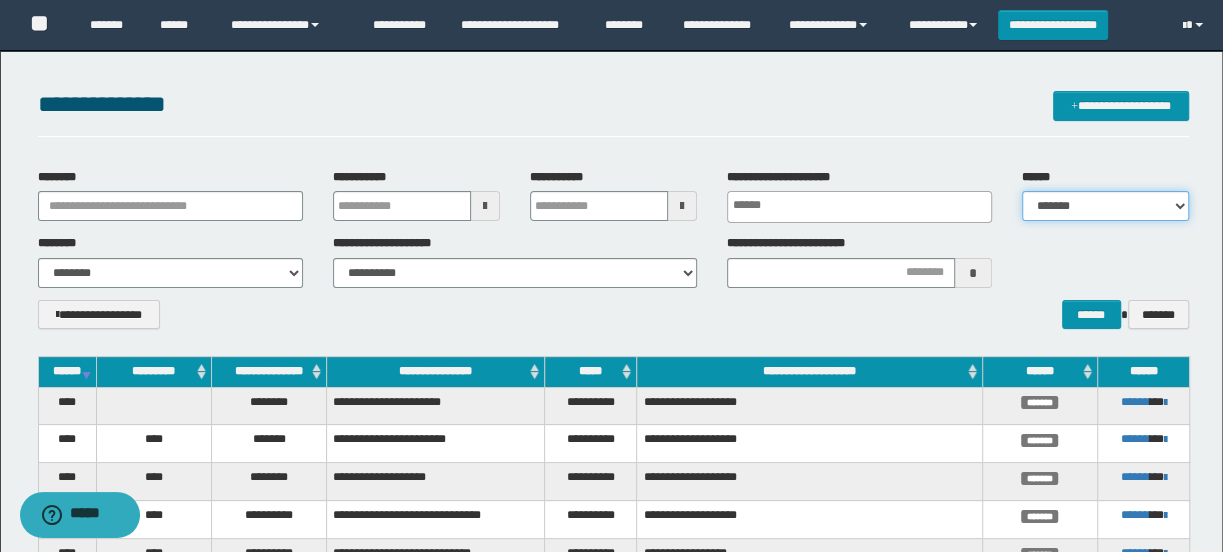 click on "*****
*******
*******
*******
*********" at bounding box center (1105, 206) 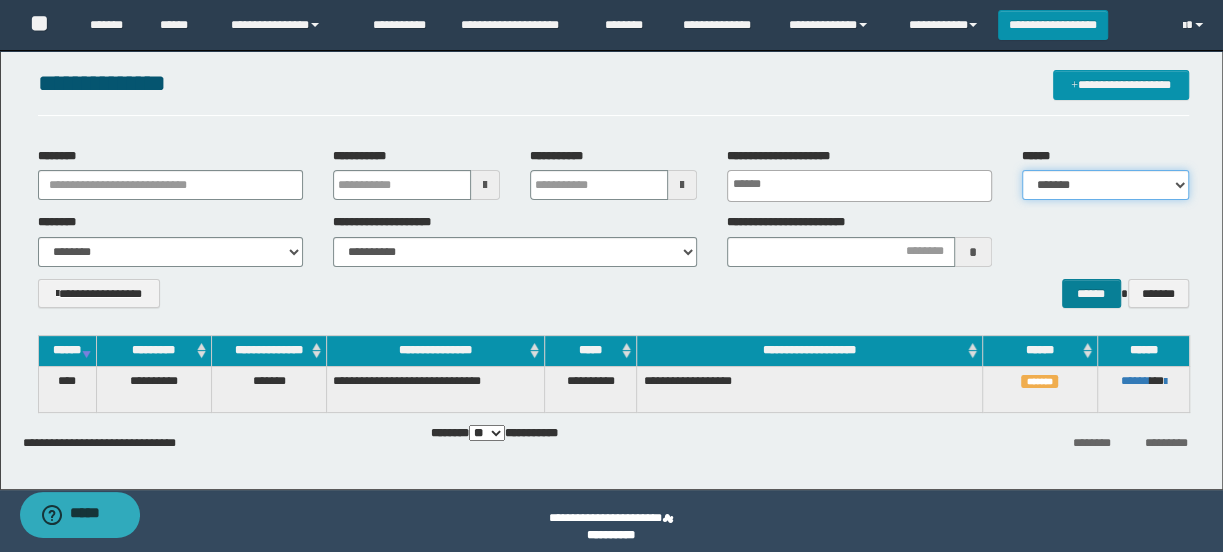 scroll, scrollTop: 33, scrollLeft: 0, axis: vertical 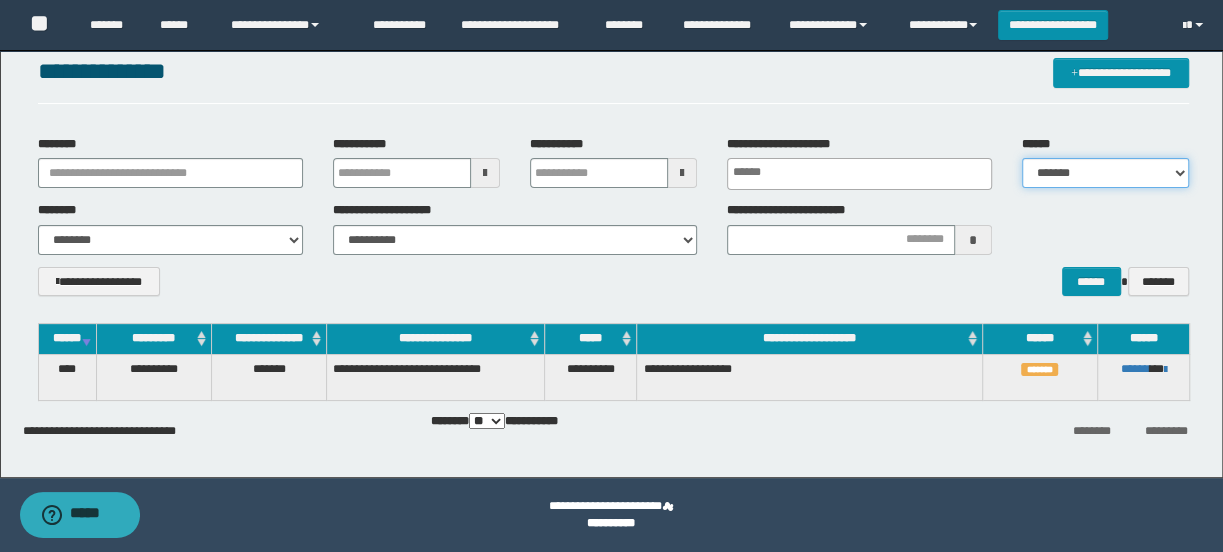 click on "*****
*******
*******
*******
*********" at bounding box center [1105, 173] 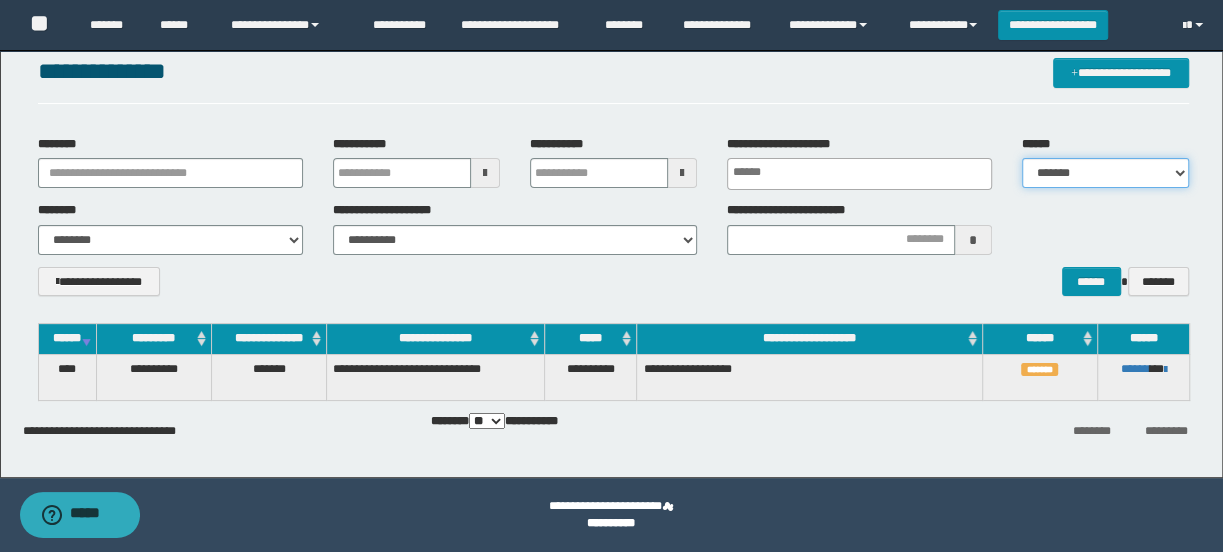 select on "*" 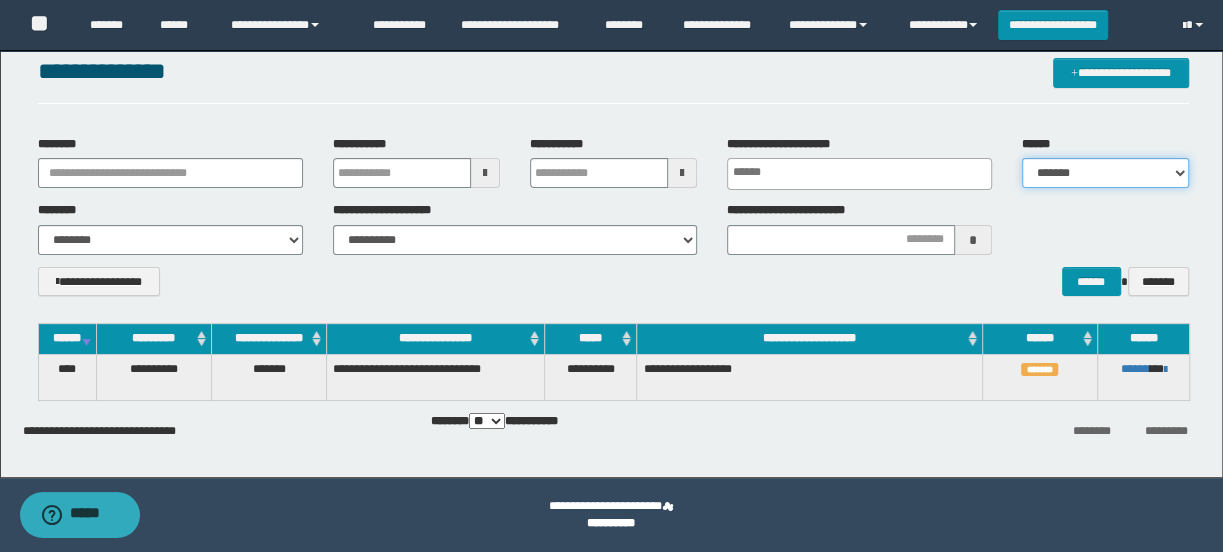 click on "*****
*******
*******
*******
*********" at bounding box center [1105, 173] 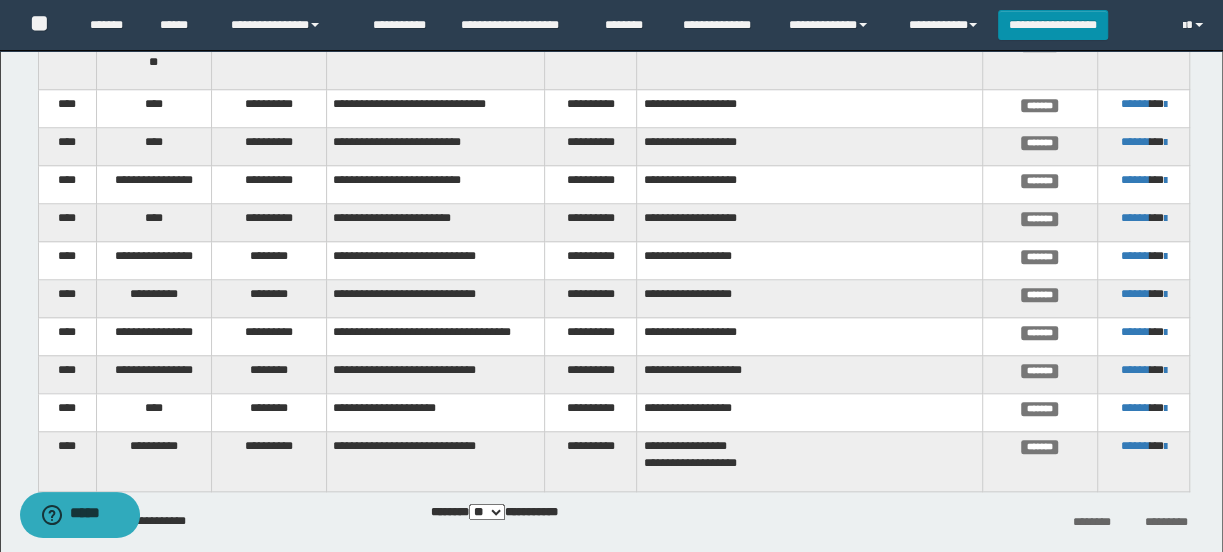 scroll, scrollTop: 781, scrollLeft: 0, axis: vertical 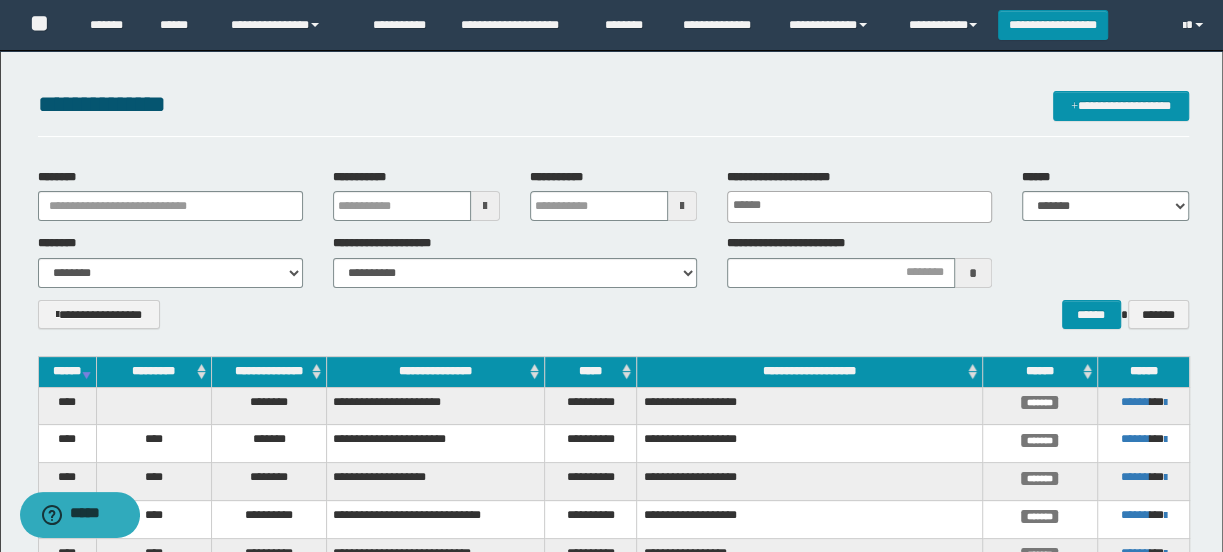 click at bounding box center [865, 205] 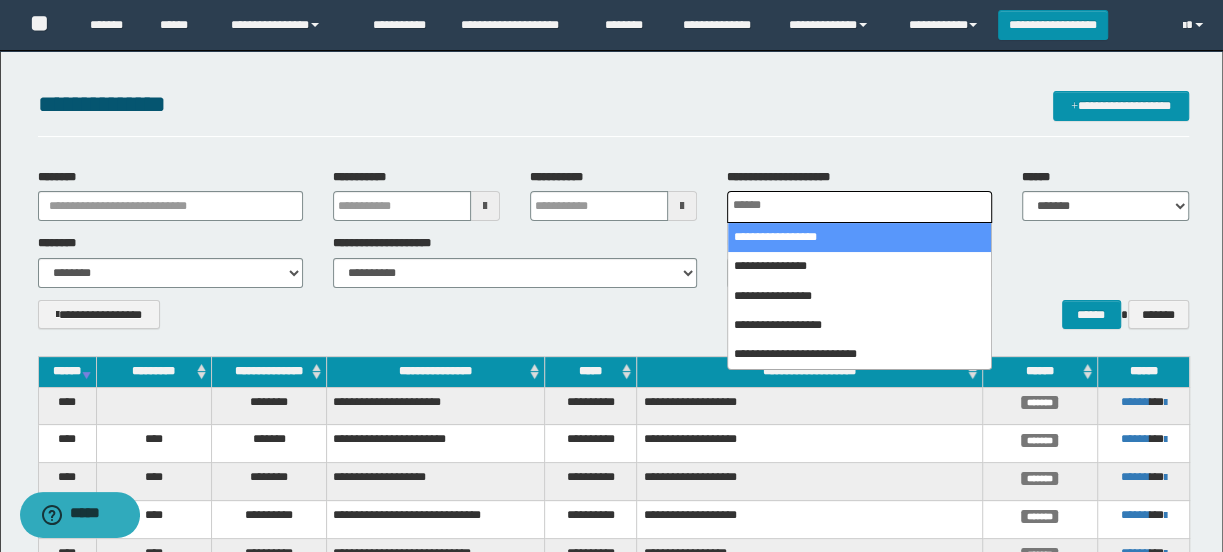 select on "***" 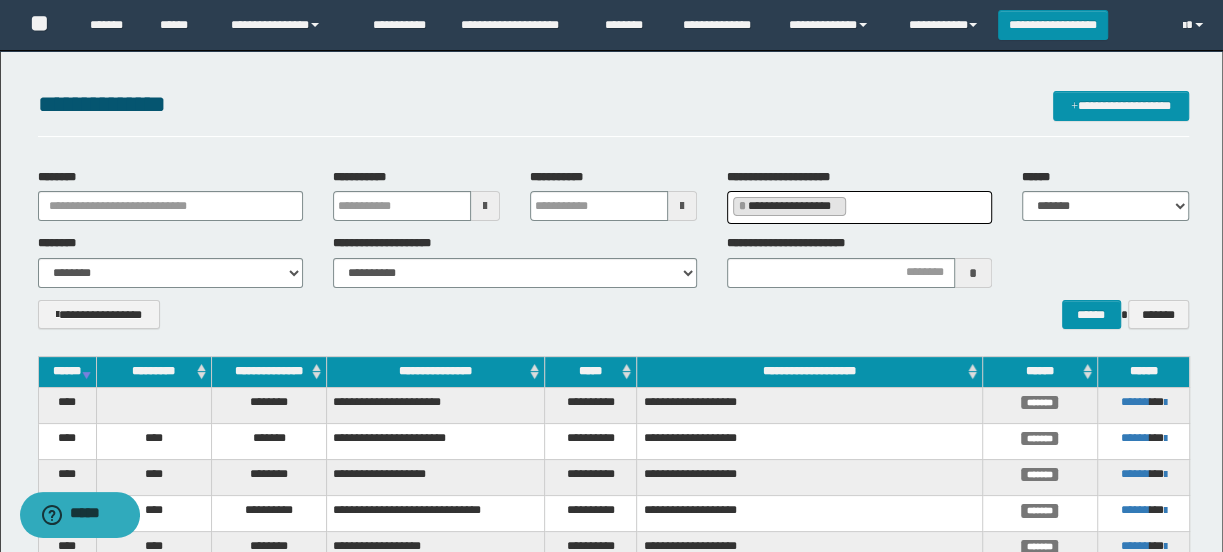 click at bounding box center (855, 205) 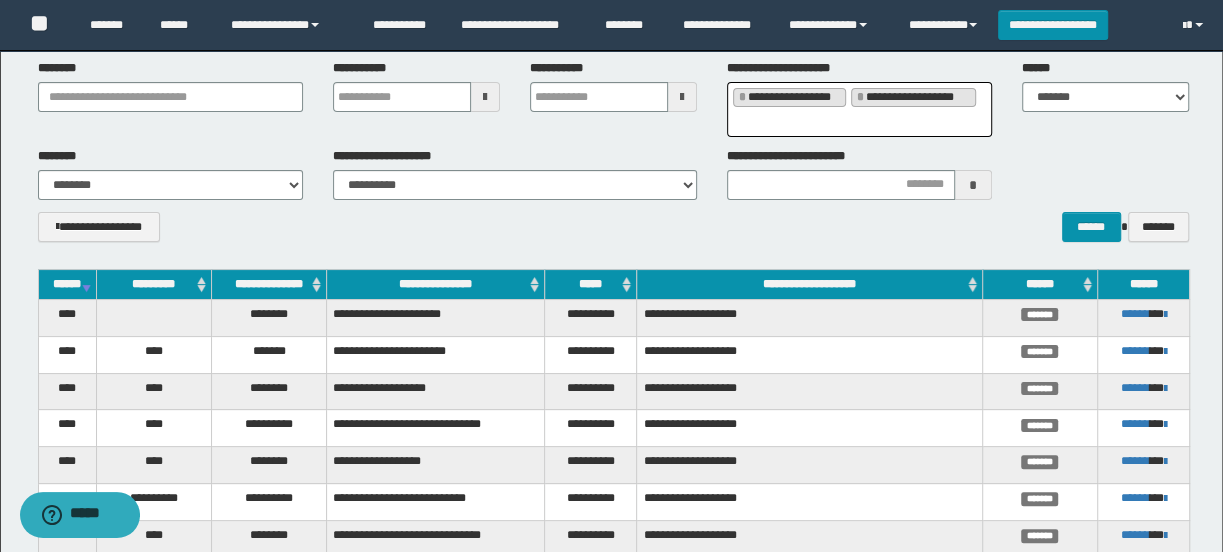 scroll, scrollTop: 15, scrollLeft: 0, axis: vertical 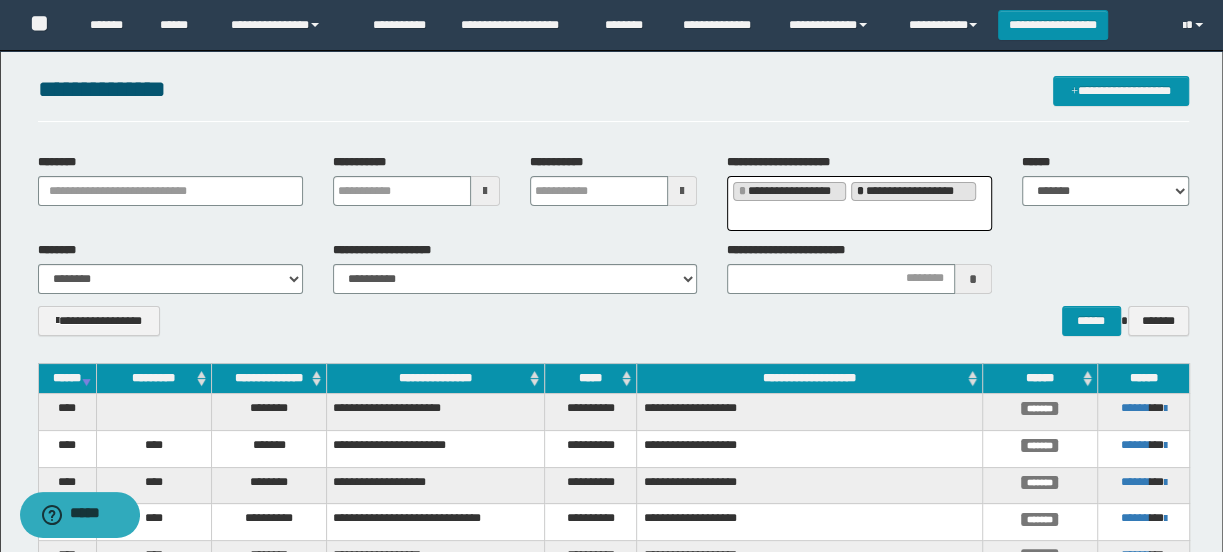 click on "*" at bounding box center (860, 191) 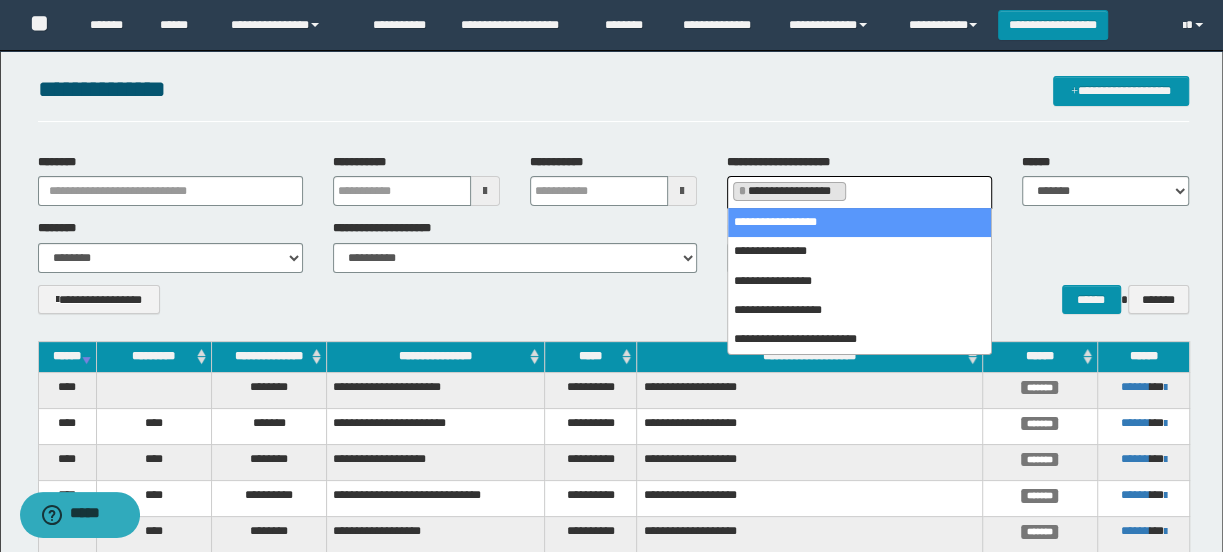 click on "**********" at bounding box center (789, 191) 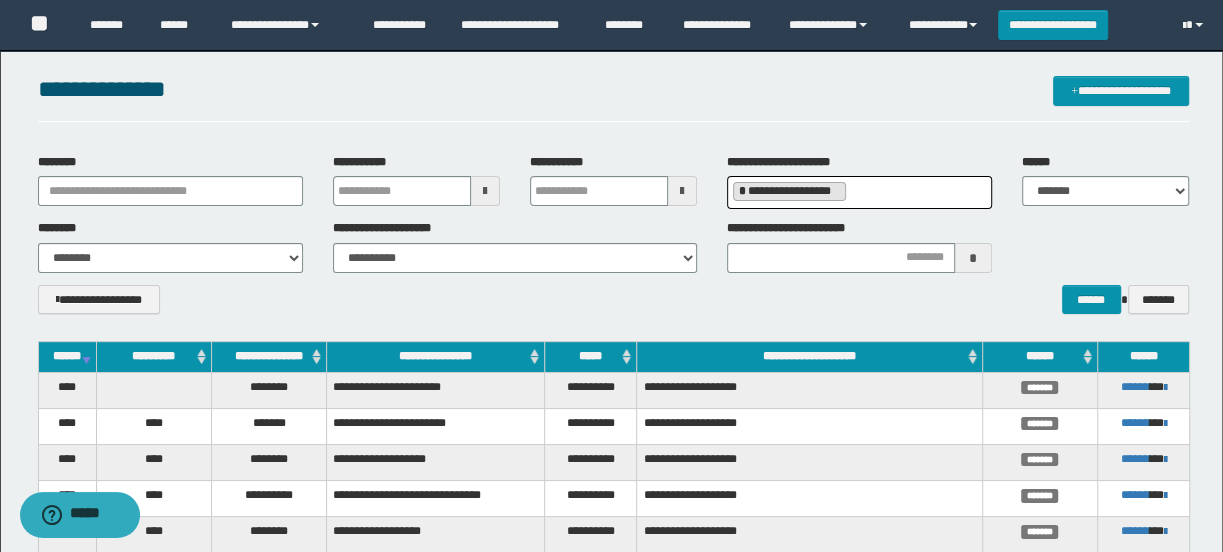 click on "*" at bounding box center (742, 191) 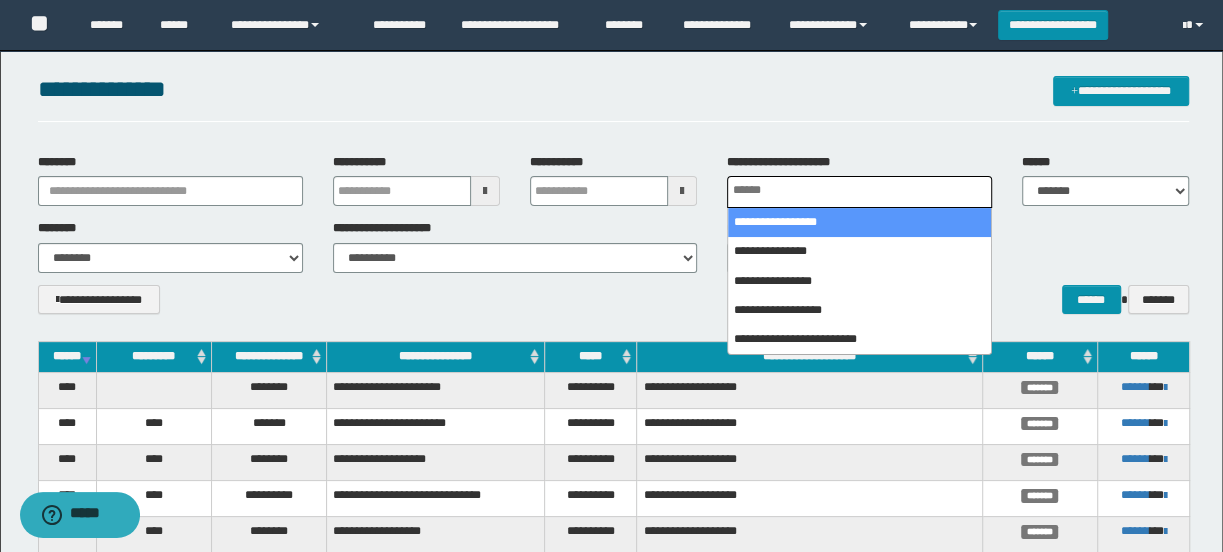 scroll, scrollTop: 0, scrollLeft: 5, axis: horizontal 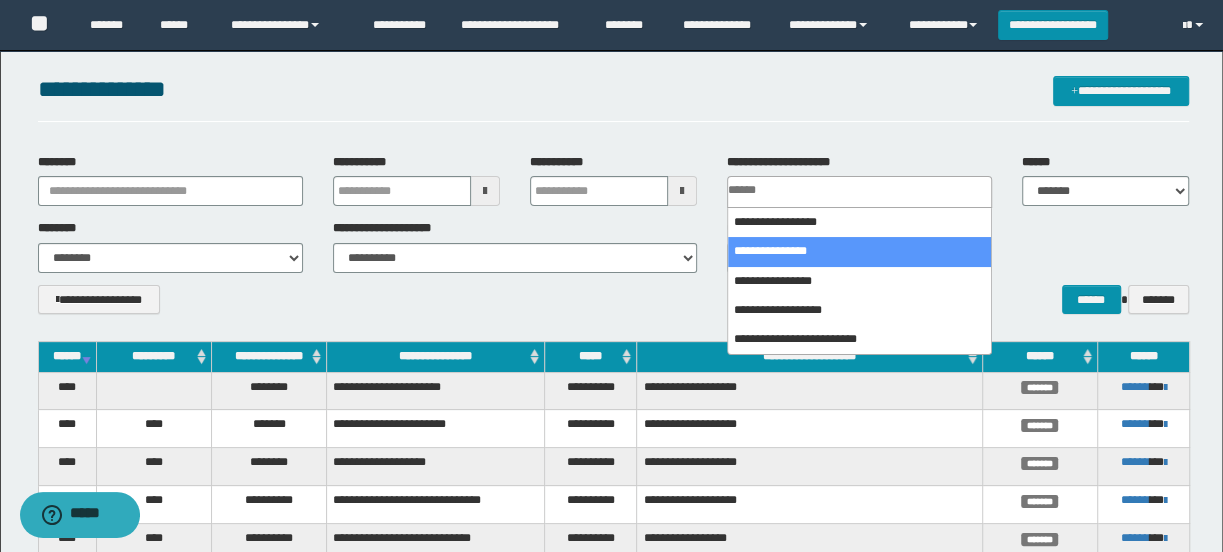 select on "***" 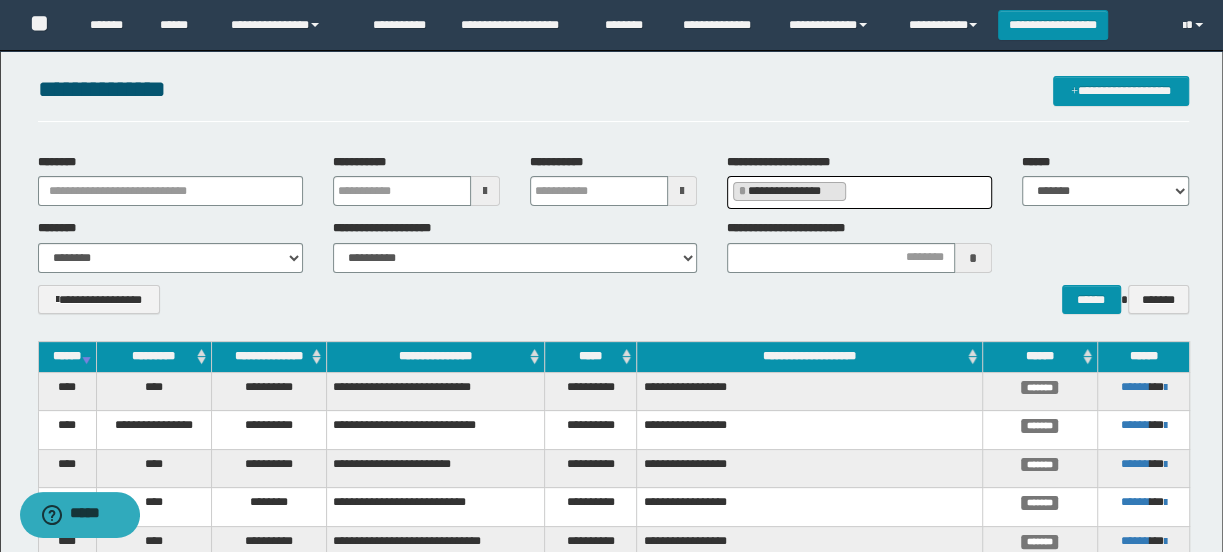 click at bounding box center [855, 190] 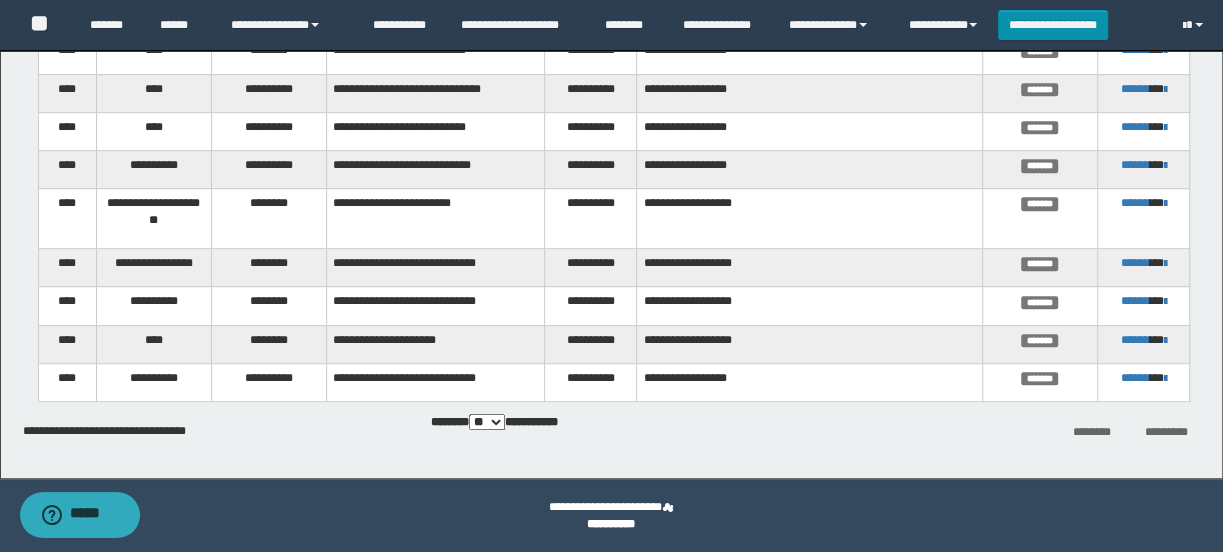scroll, scrollTop: 488, scrollLeft: 0, axis: vertical 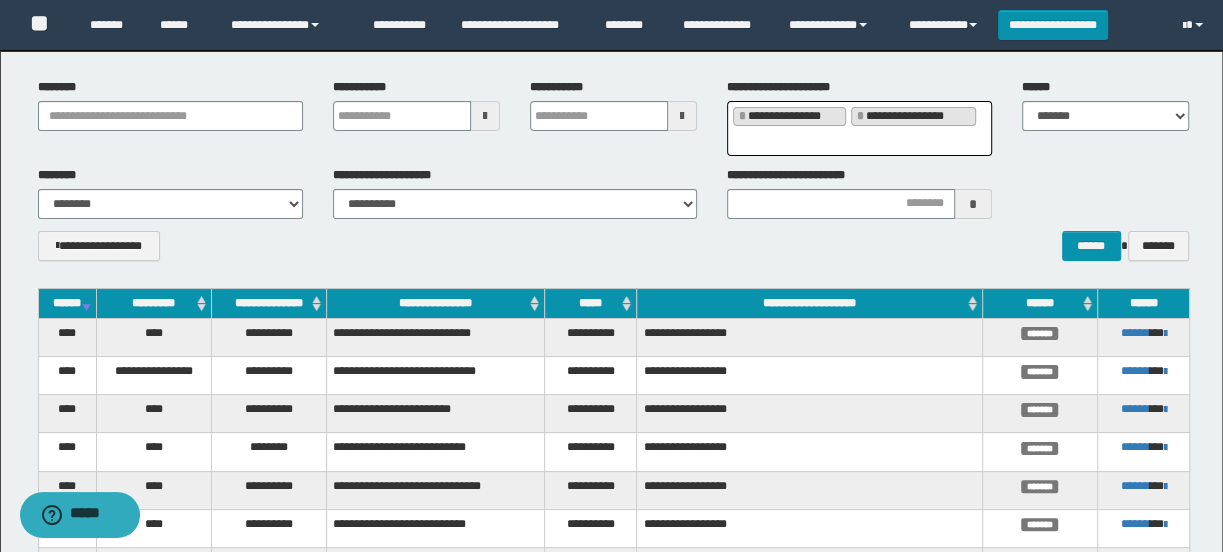 click on "**********" at bounding box center [914, 116] 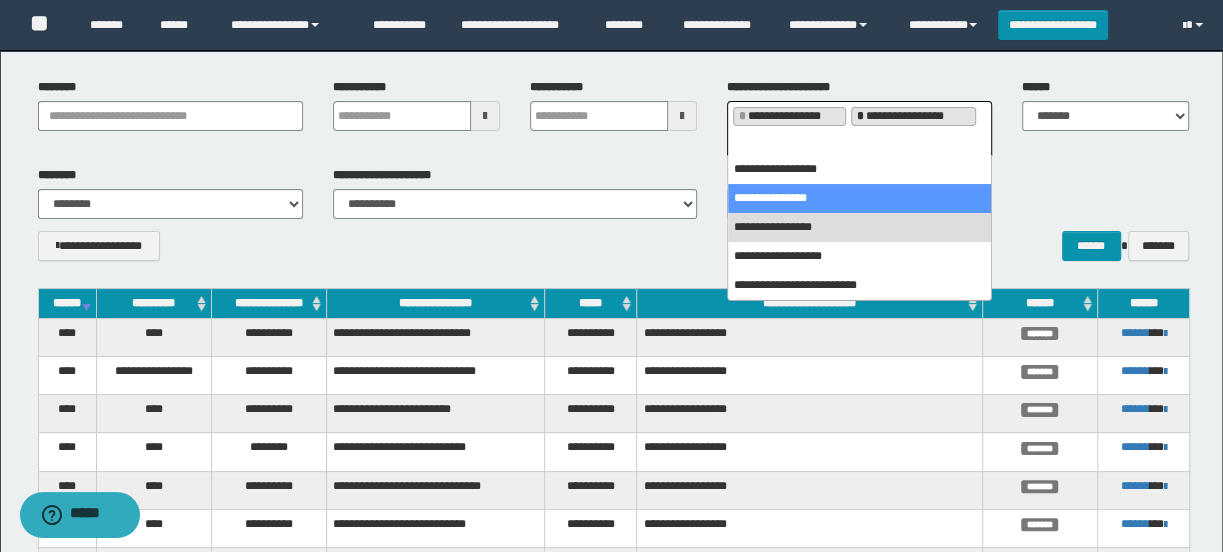 click on "*" at bounding box center [860, 116] 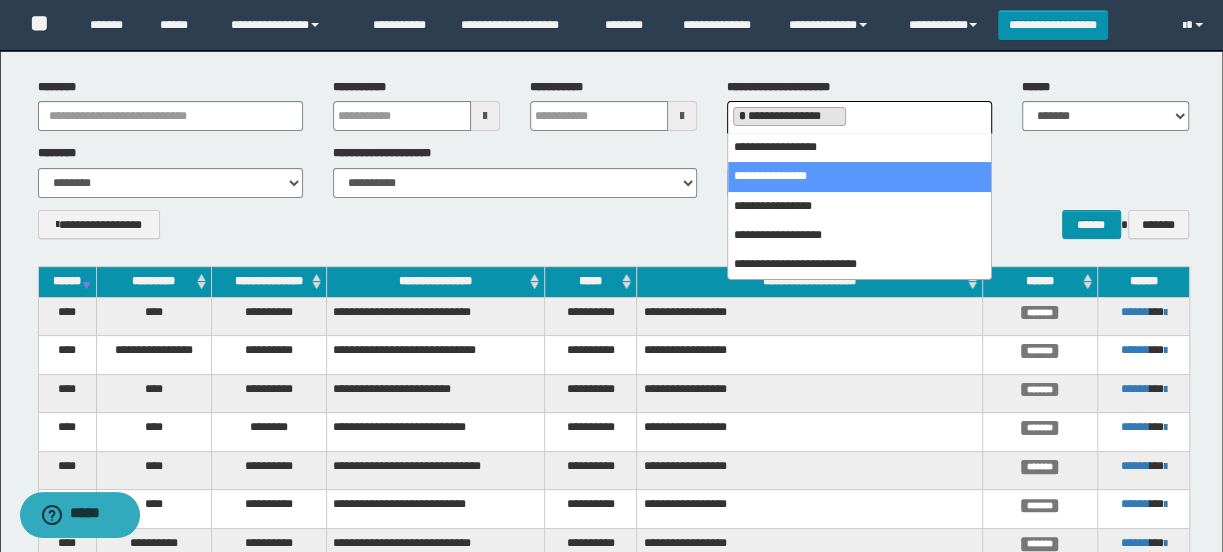 click on "*" at bounding box center (742, 116) 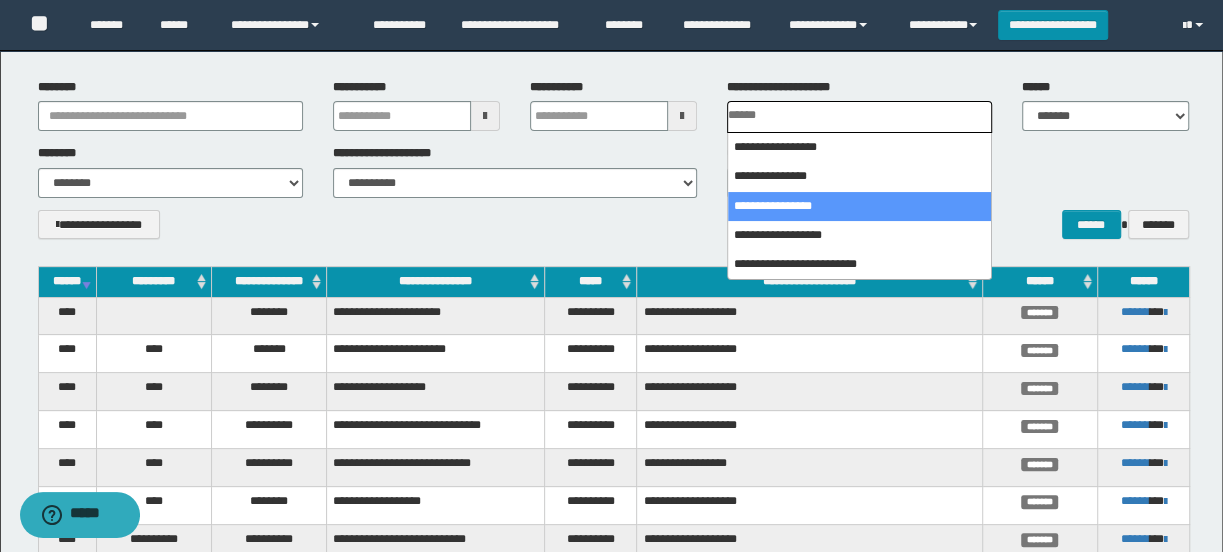 click on "**********" at bounding box center (613, 171) 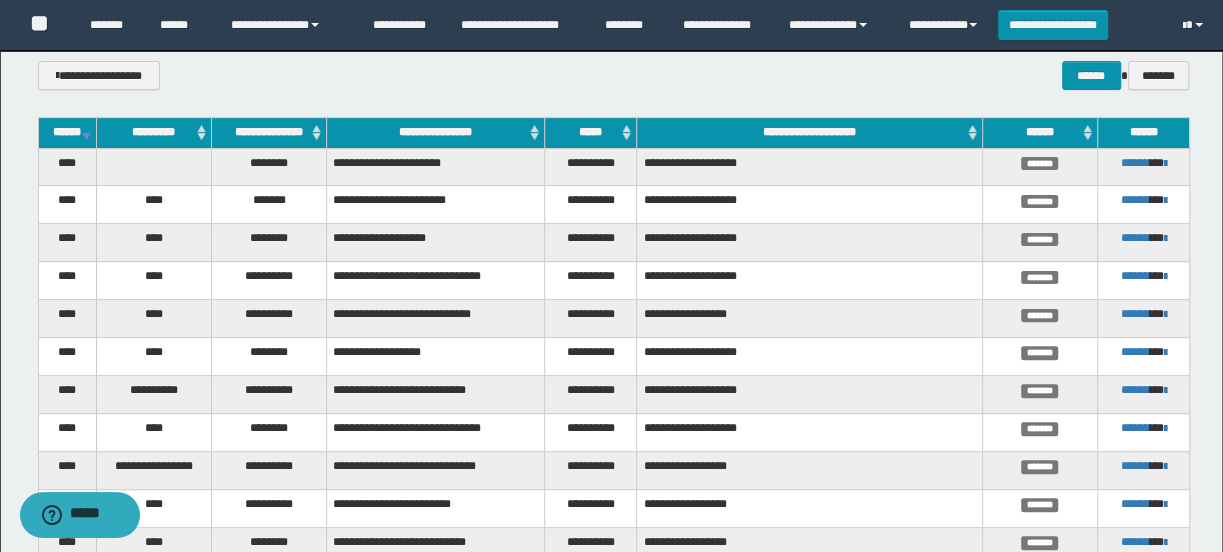 scroll, scrollTop: 236, scrollLeft: 0, axis: vertical 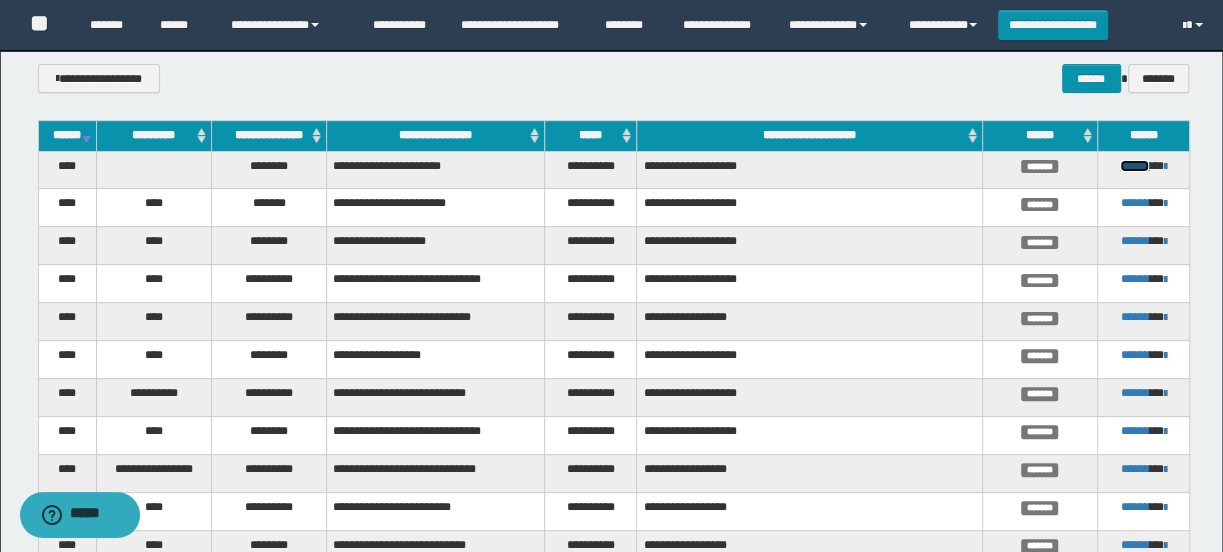 click on "******" at bounding box center (1134, 166) 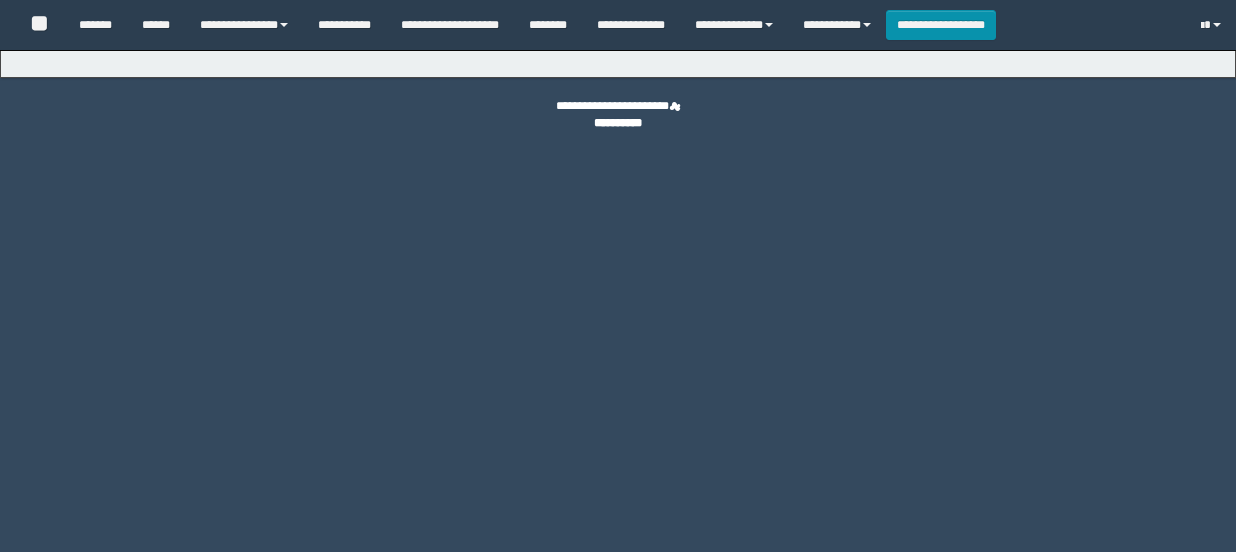 scroll, scrollTop: 0, scrollLeft: 0, axis: both 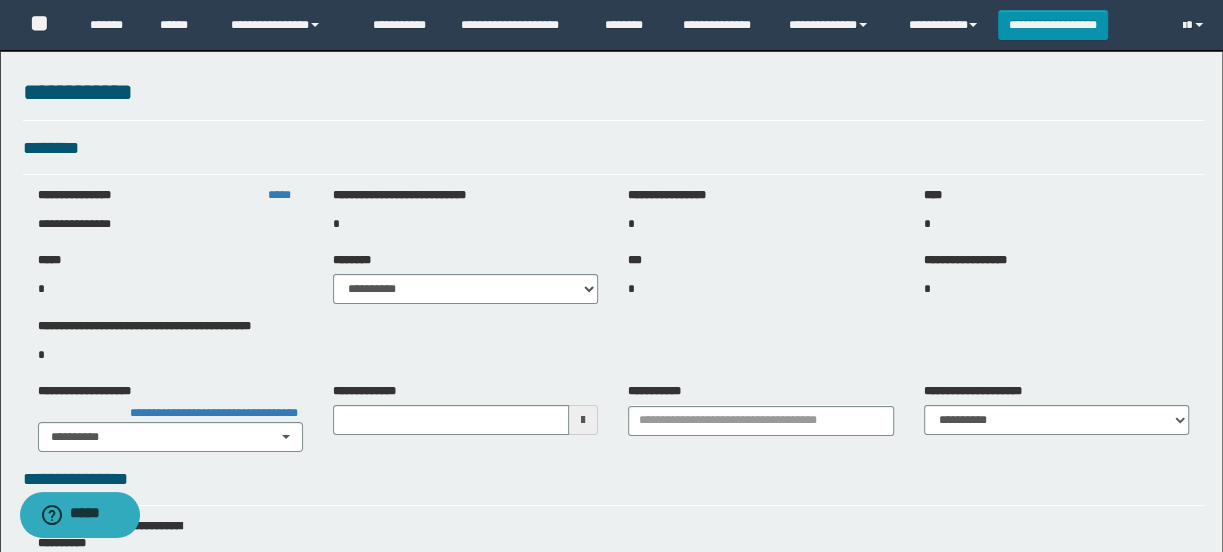 type on "**********" 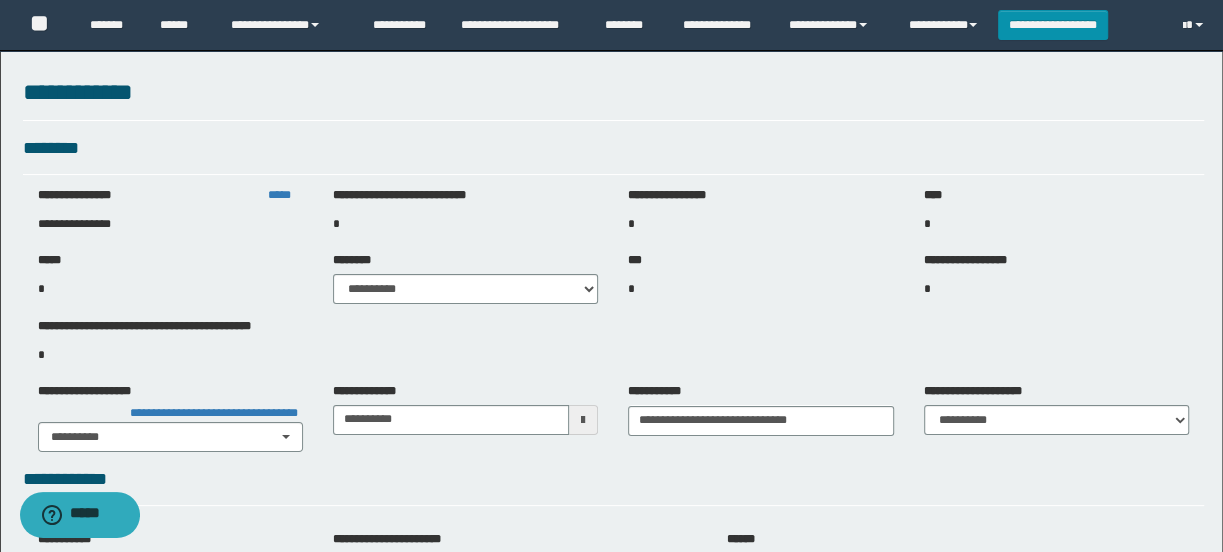 select on "***" 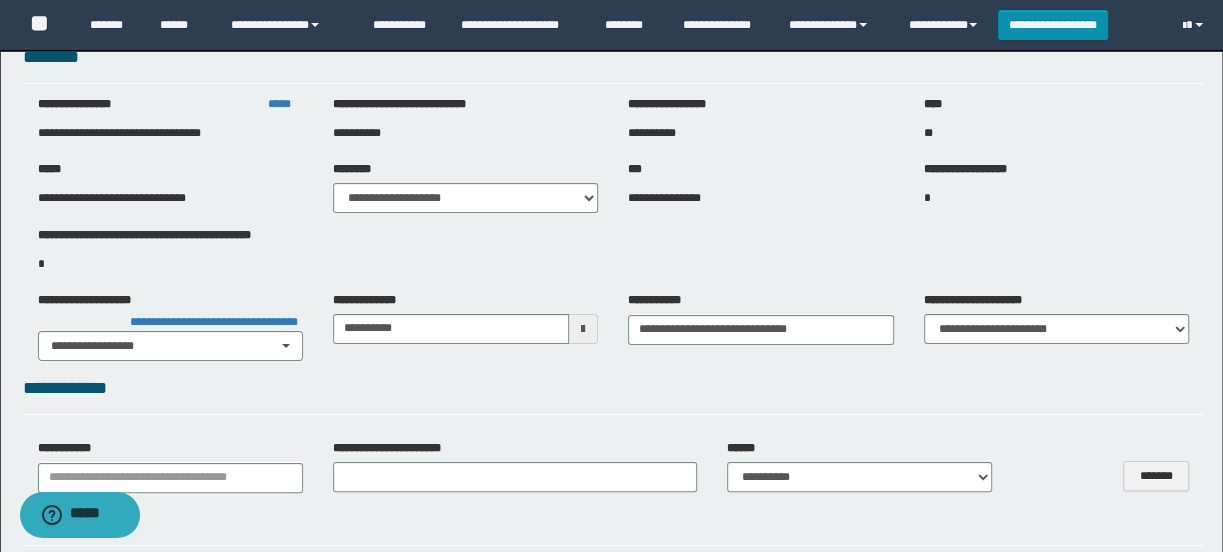 scroll, scrollTop: 88, scrollLeft: 0, axis: vertical 